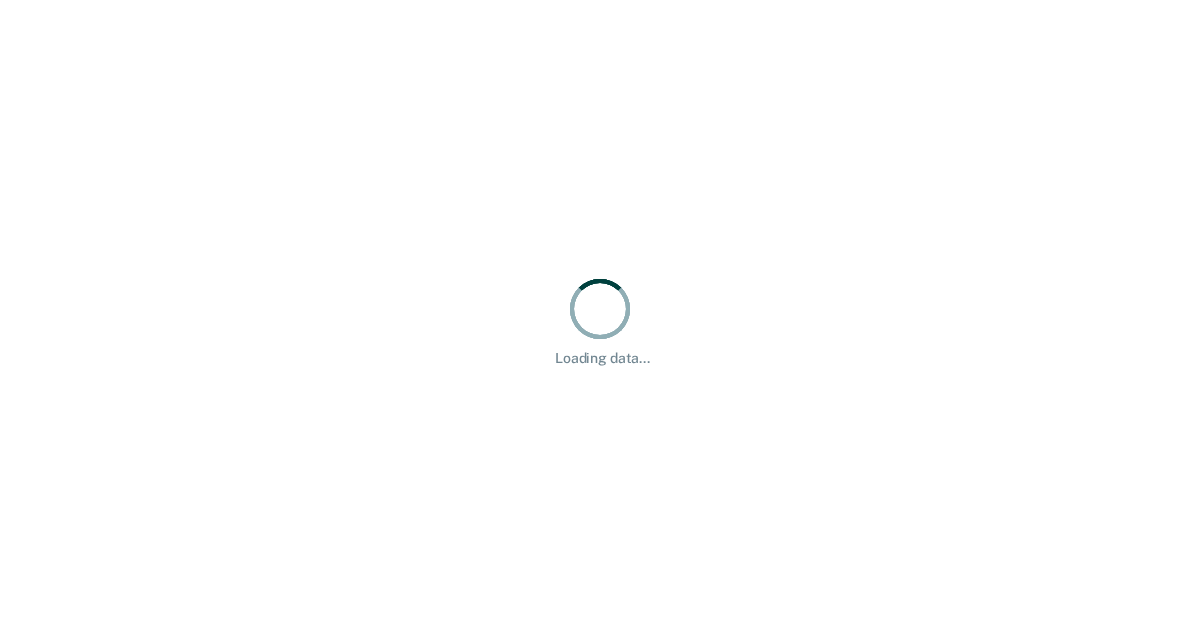 scroll, scrollTop: 0, scrollLeft: 0, axis: both 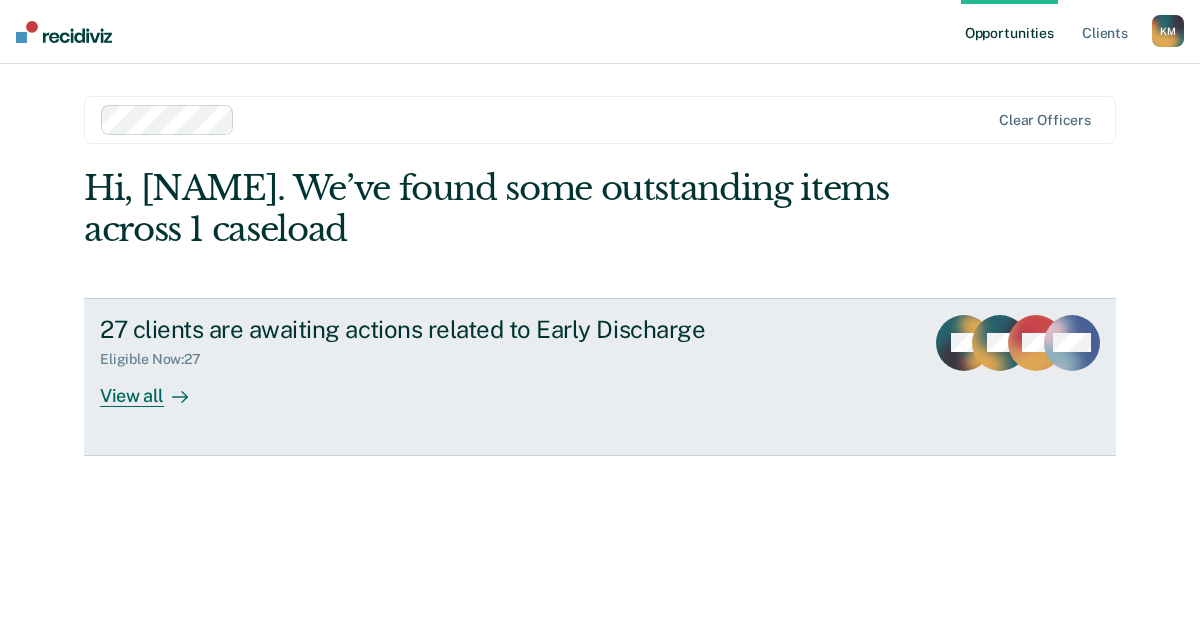 click on "View all" at bounding box center (156, 387) 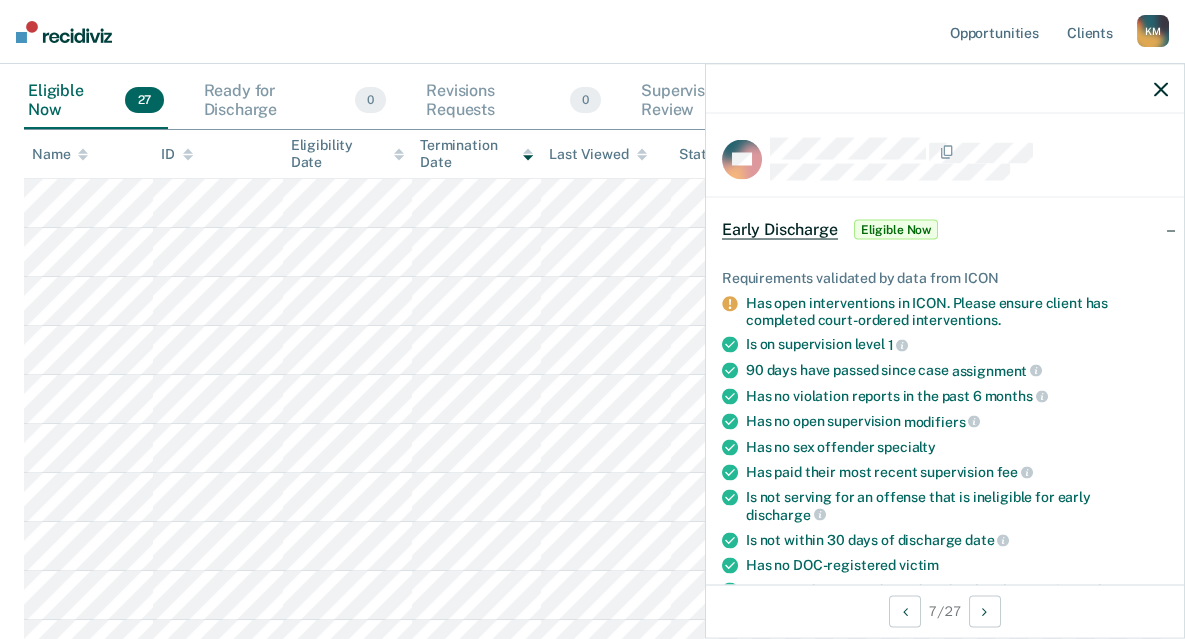scroll, scrollTop: 288, scrollLeft: 0, axis: vertical 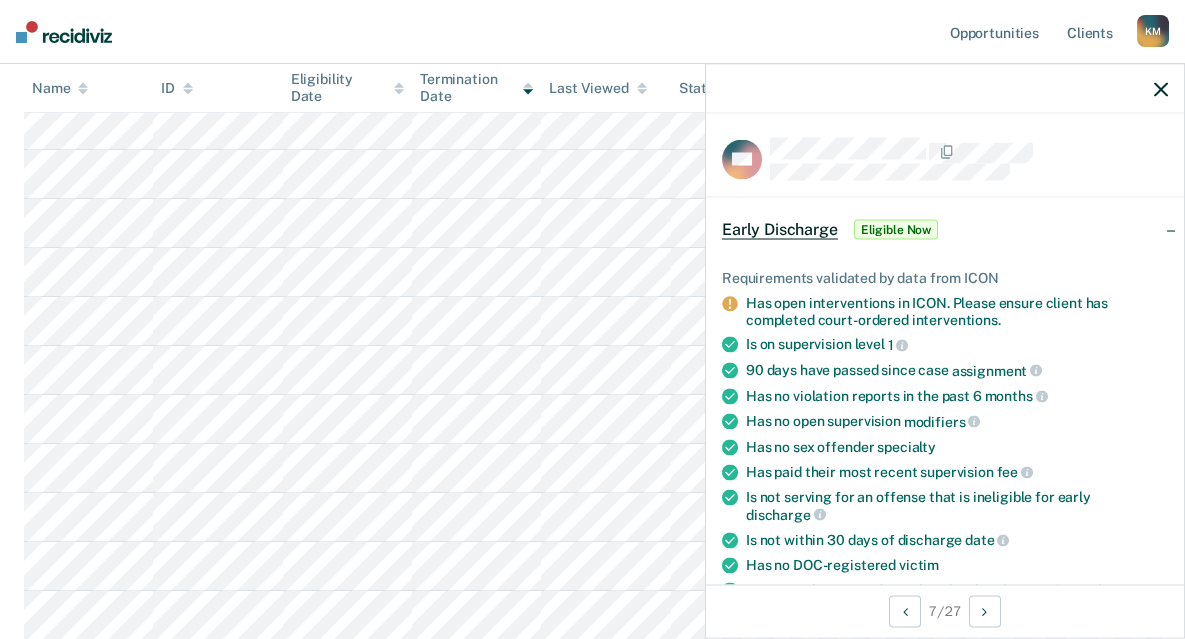 click at bounding box center [1161, 89] 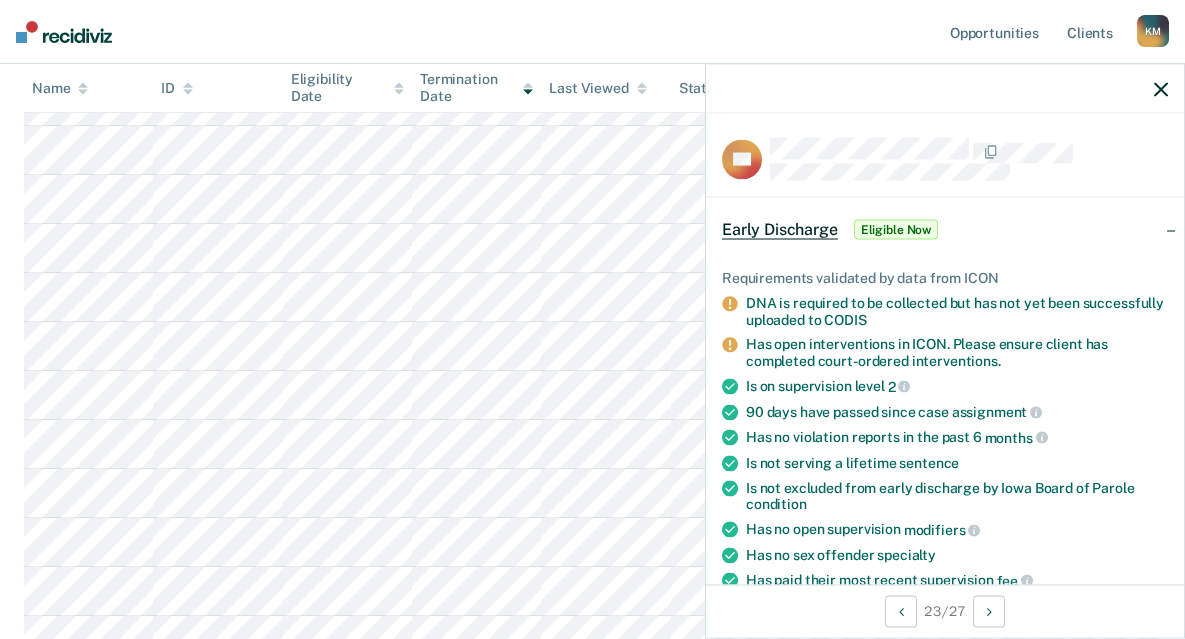 scroll, scrollTop: 1052, scrollLeft: 0, axis: vertical 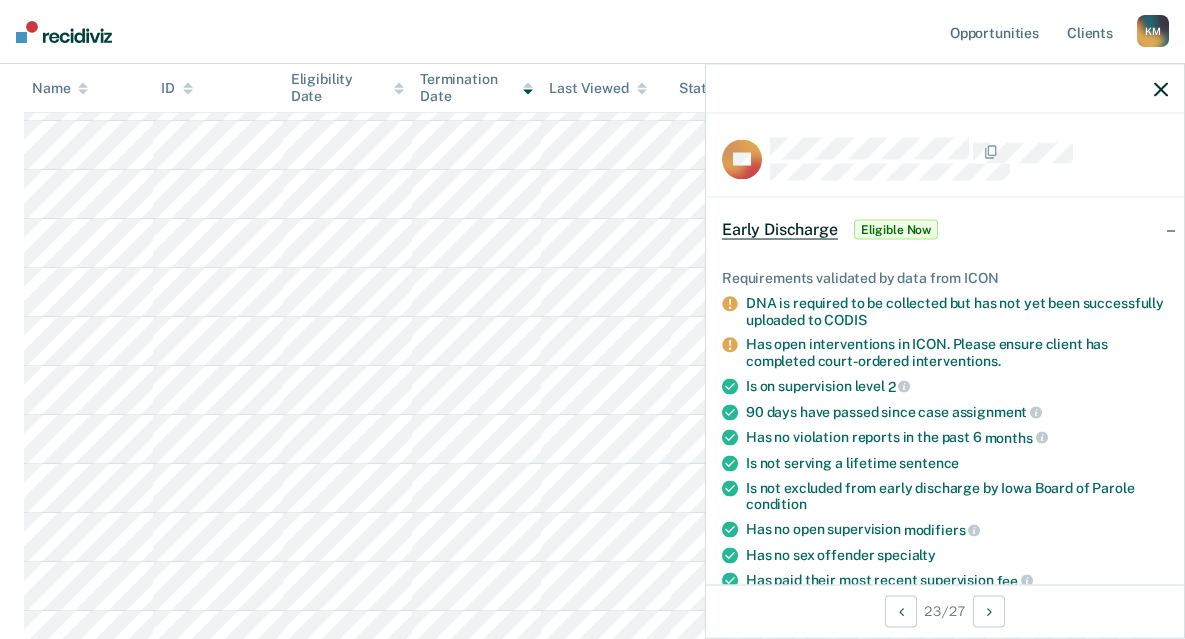 click at bounding box center (1161, 89) 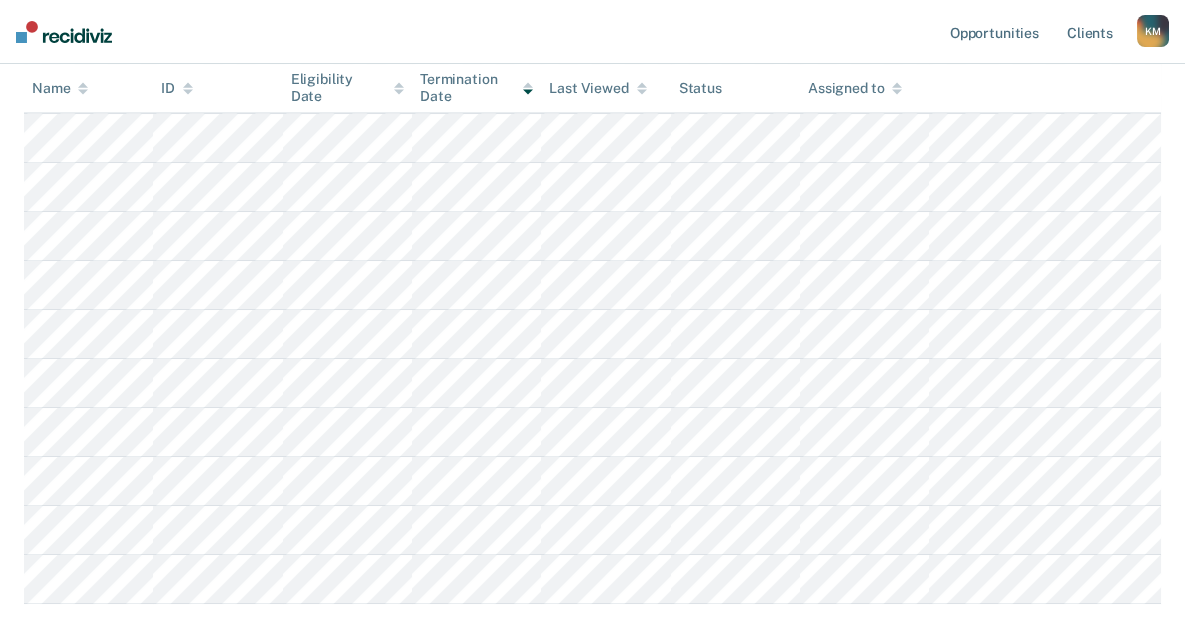 scroll, scrollTop: 1119, scrollLeft: 0, axis: vertical 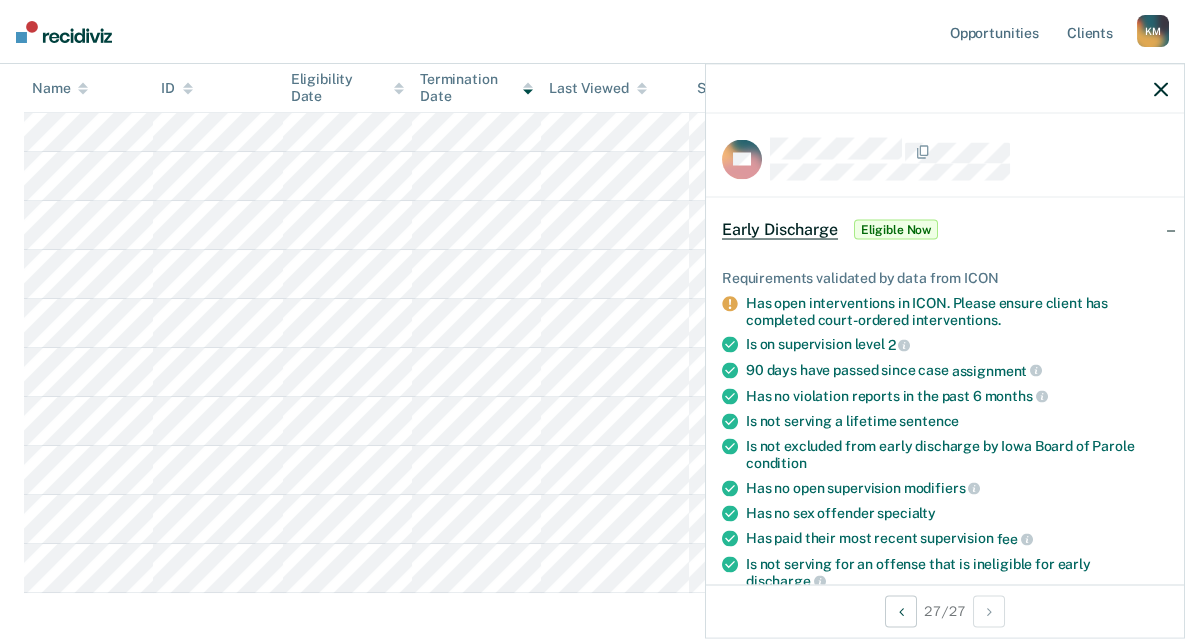 click at bounding box center [1161, 89] 